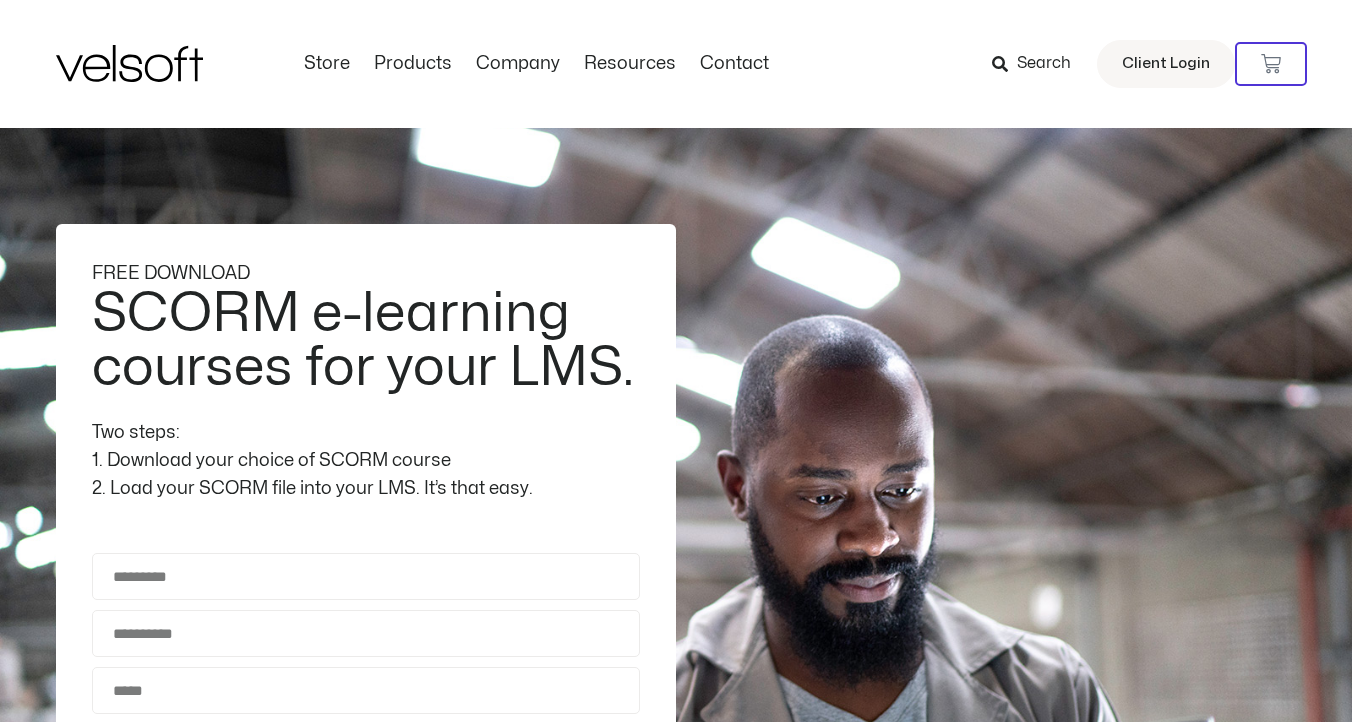 scroll, scrollTop: 0, scrollLeft: 0, axis: both 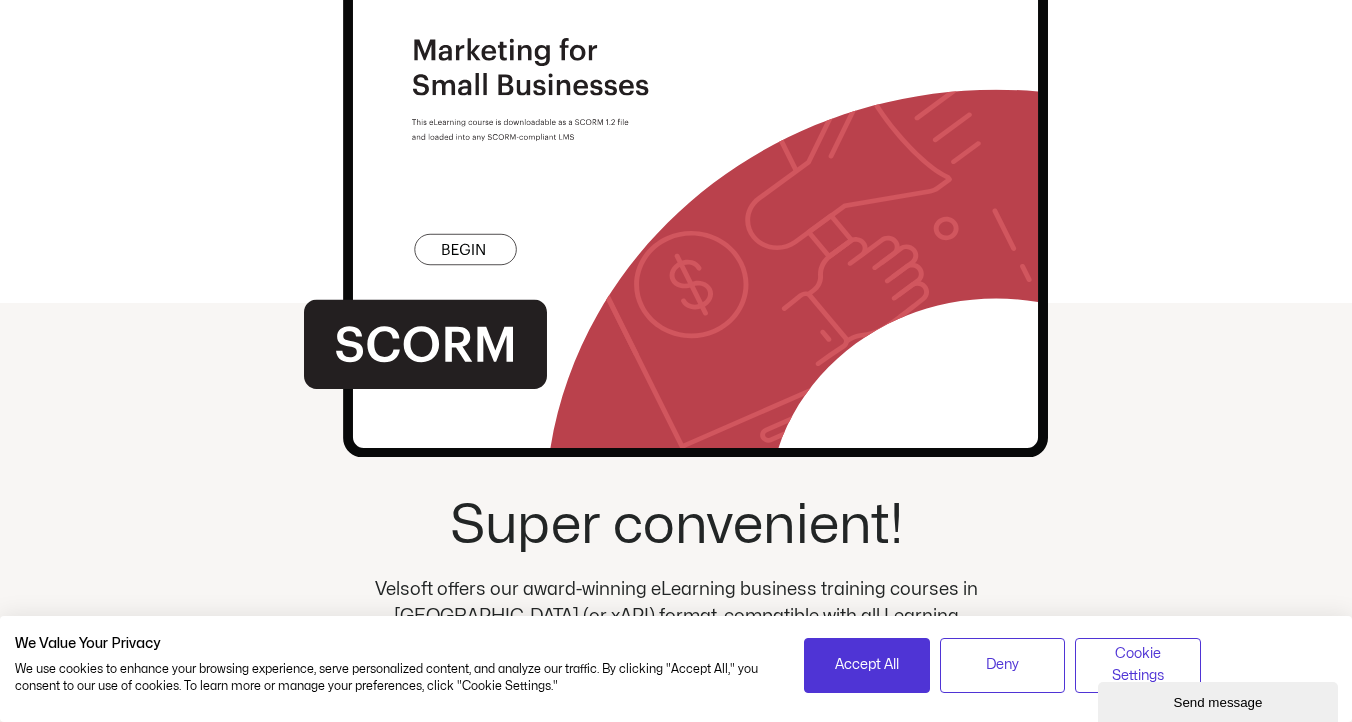 click at bounding box center (676, 158) 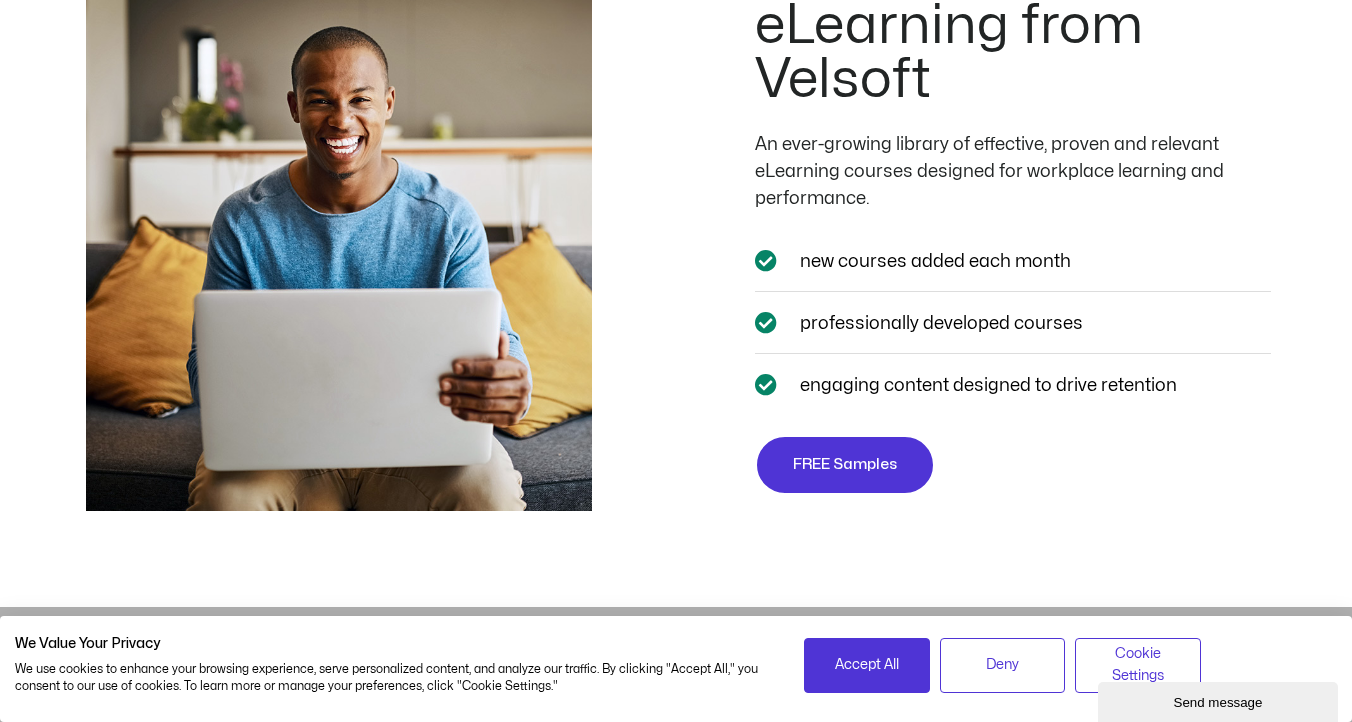 scroll, scrollTop: 3570, scrollLeft: 0, axis: vertical 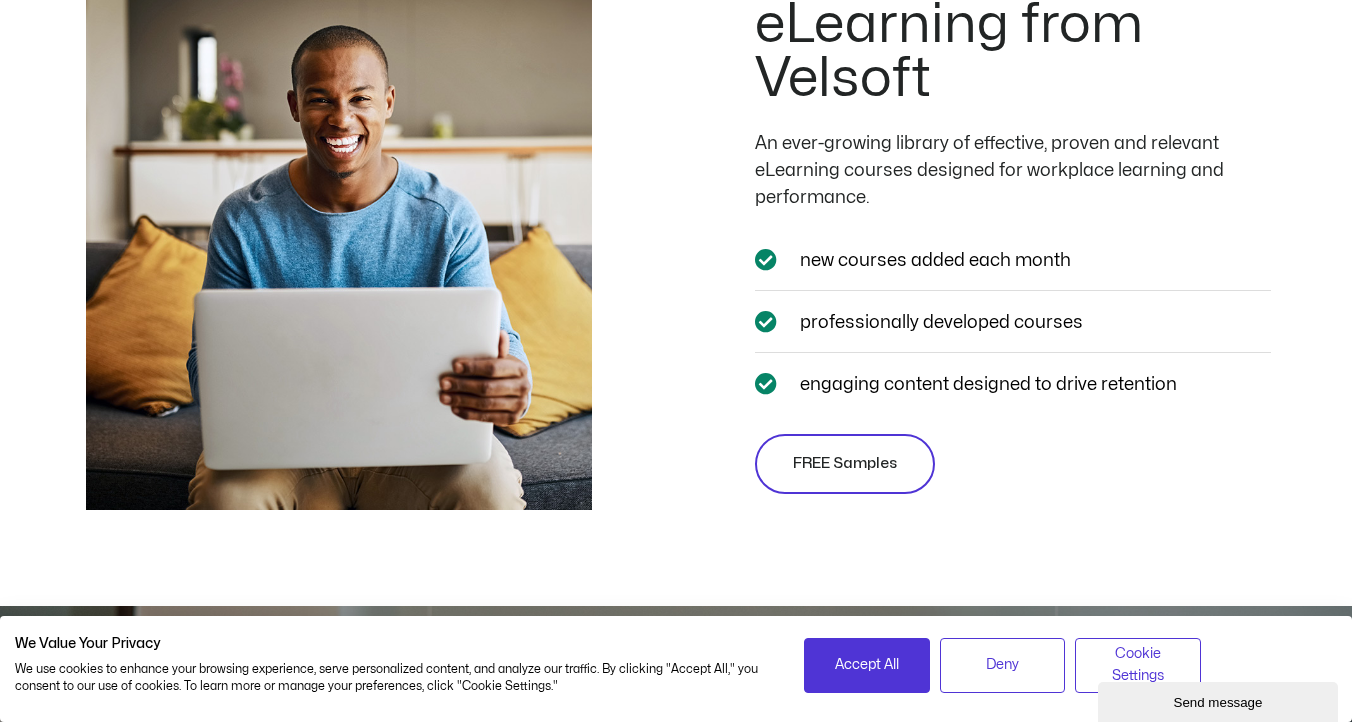 click on "FREE Samples" at bounding box center (845, 464) 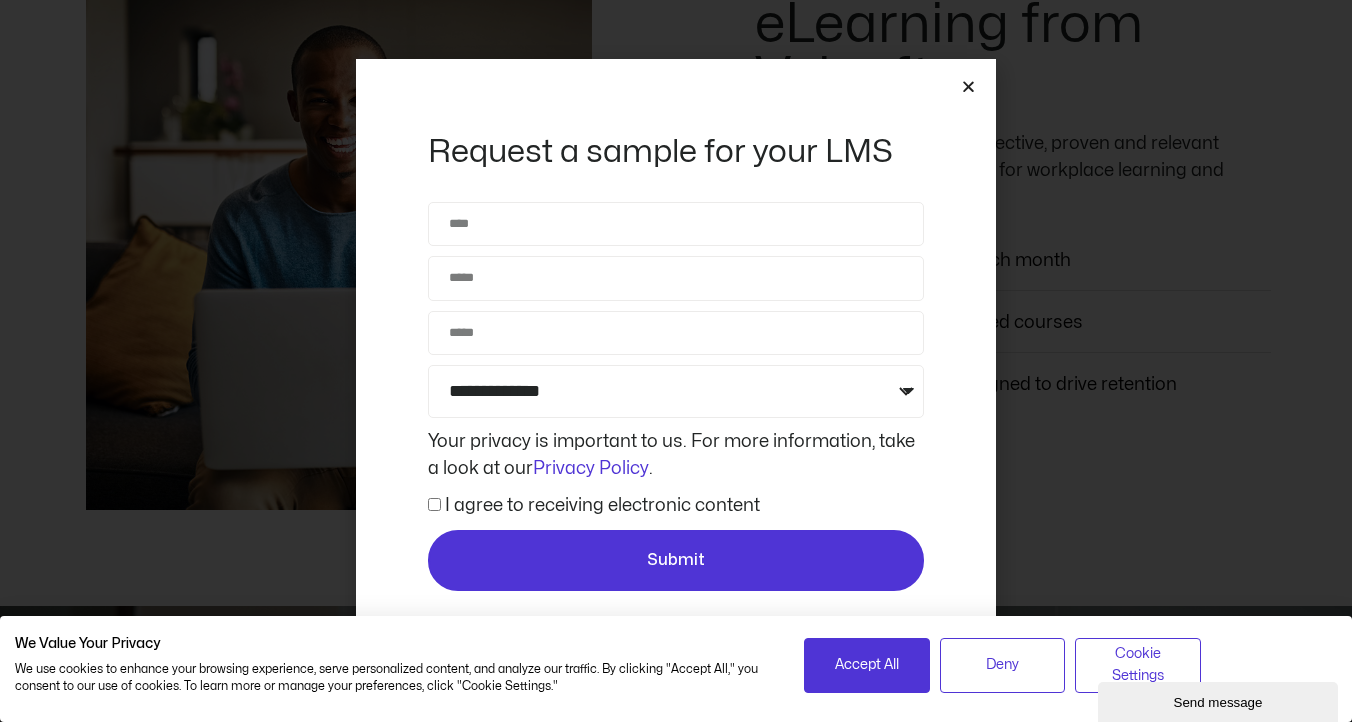 click at bounding box center [968, 86] 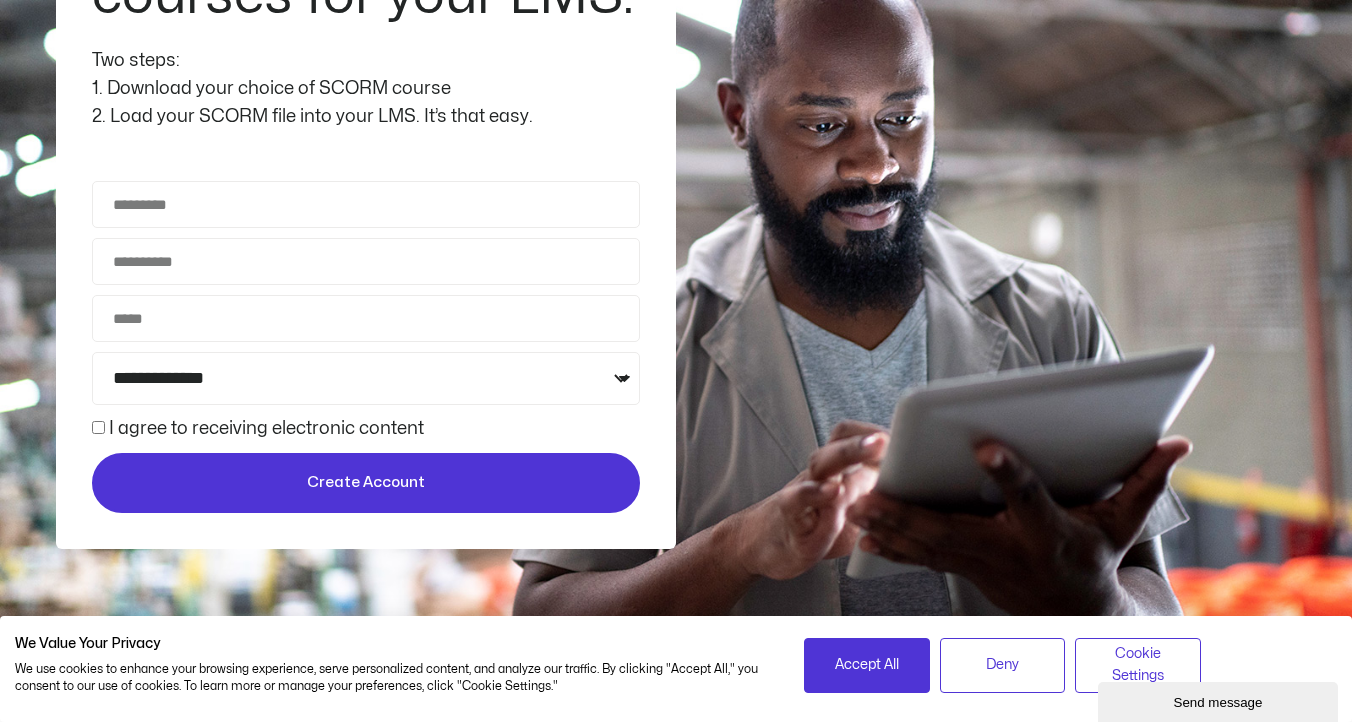 scroll, scrollTop: 0, scrollLeft: 0, axis: both 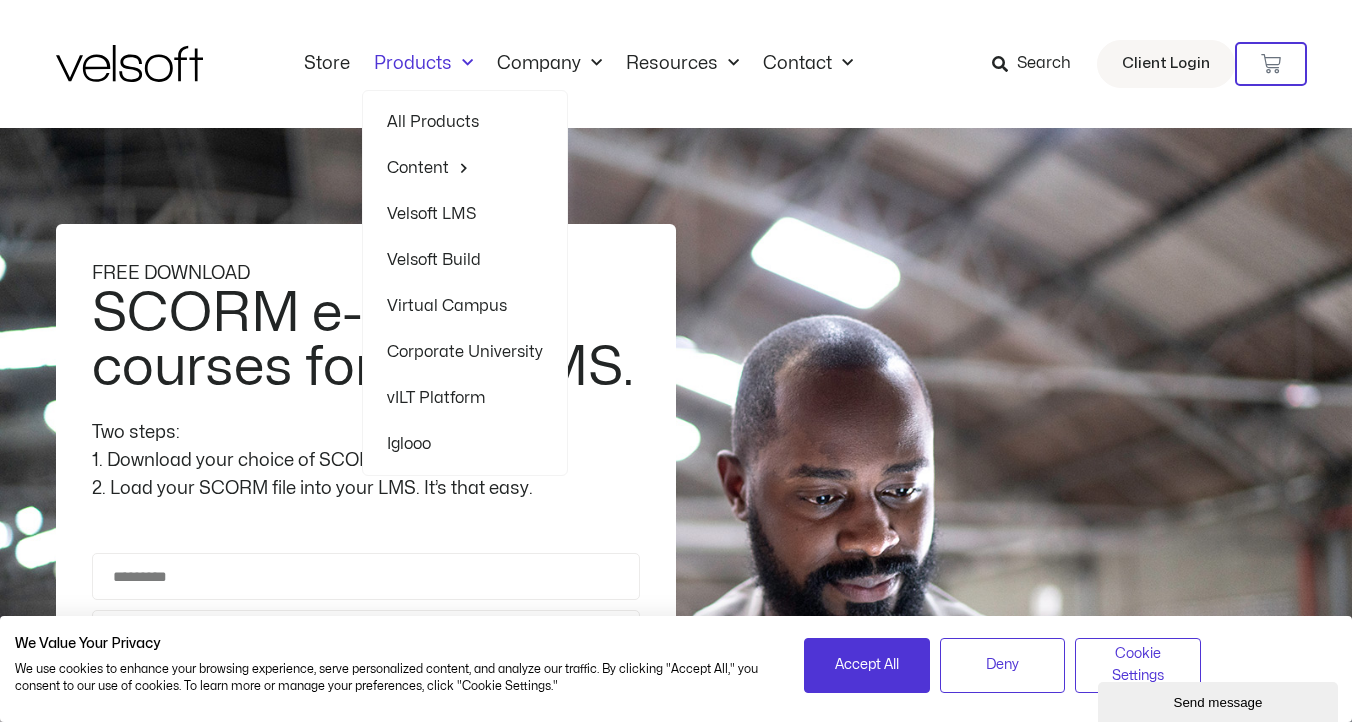 click on "Products" 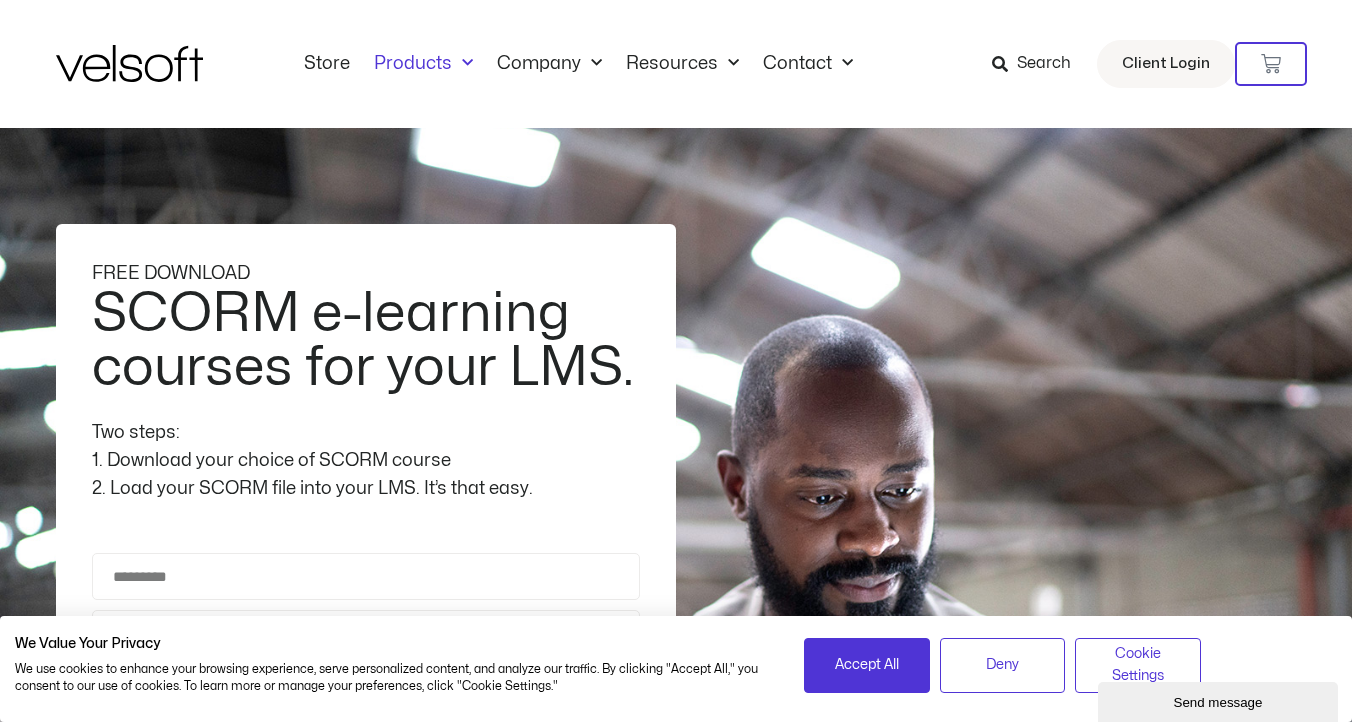 click on "Products" 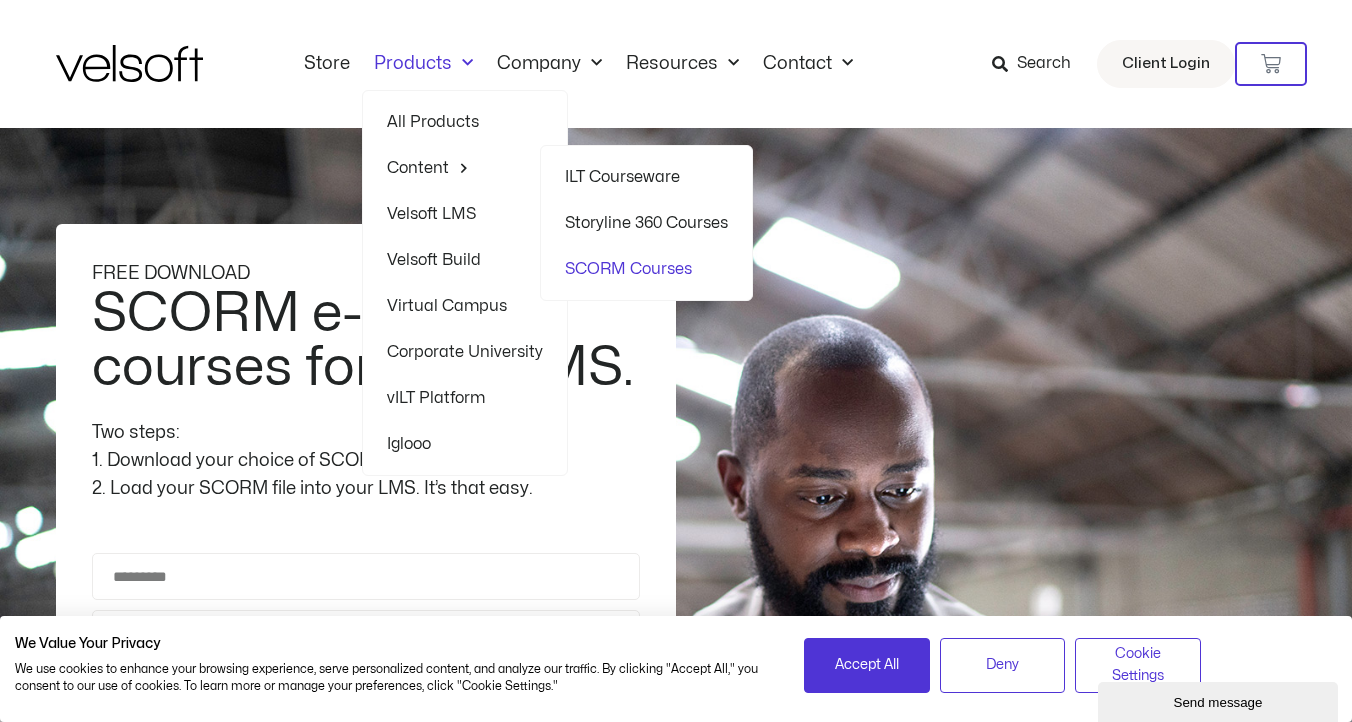 click 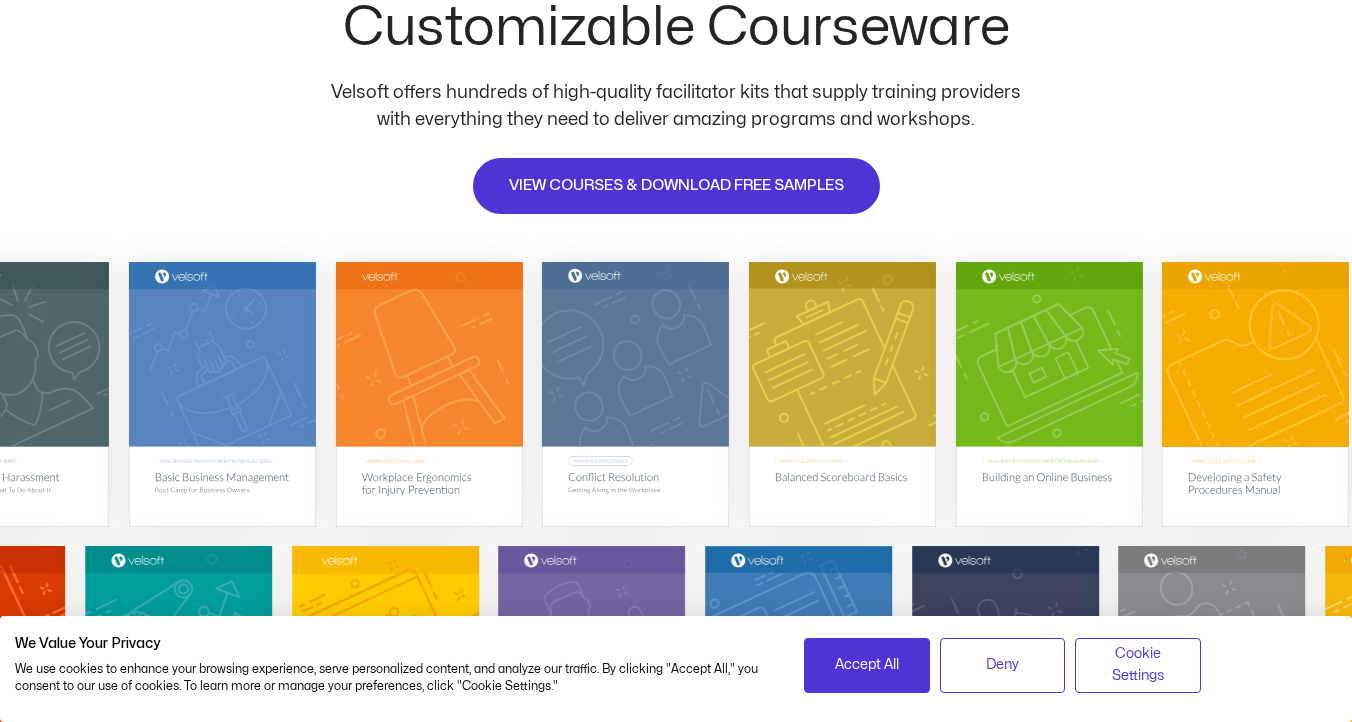 scroll, scrollTop: 471, scrollLeft: 0, axis: vertical 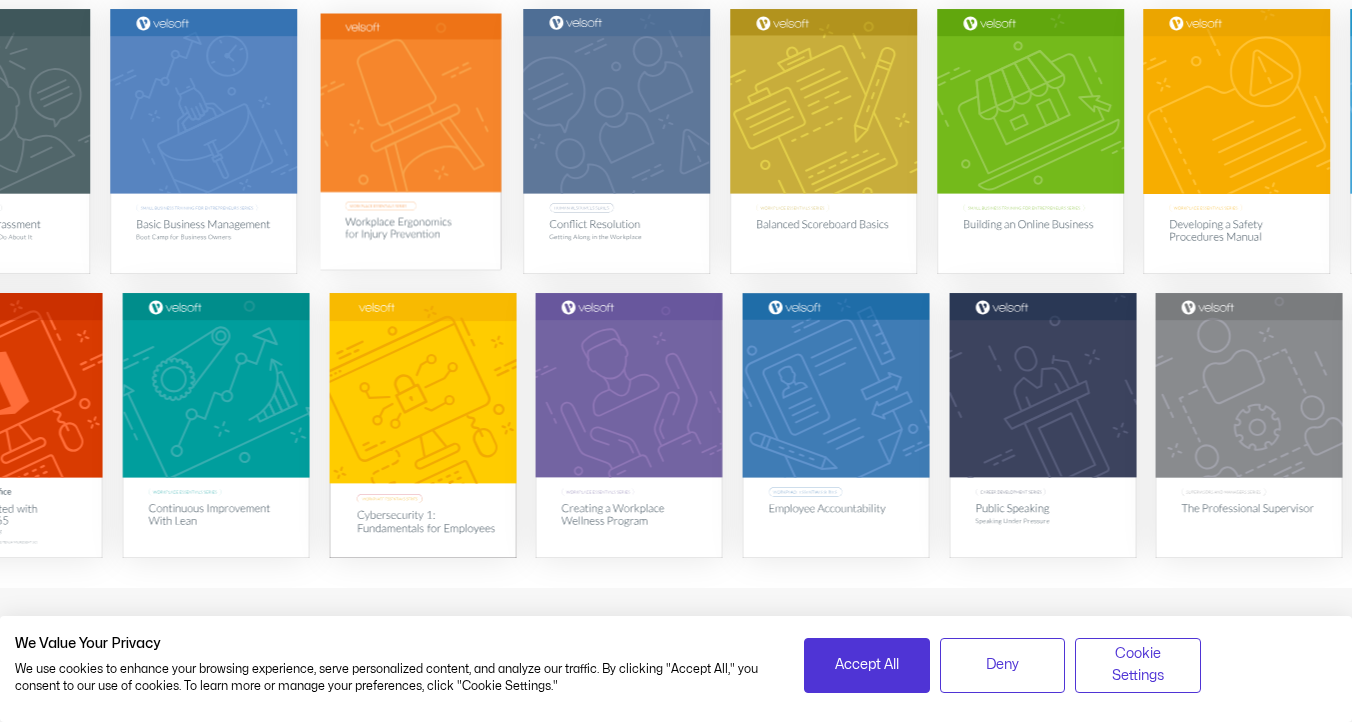 click at bounding box center [410, 140] 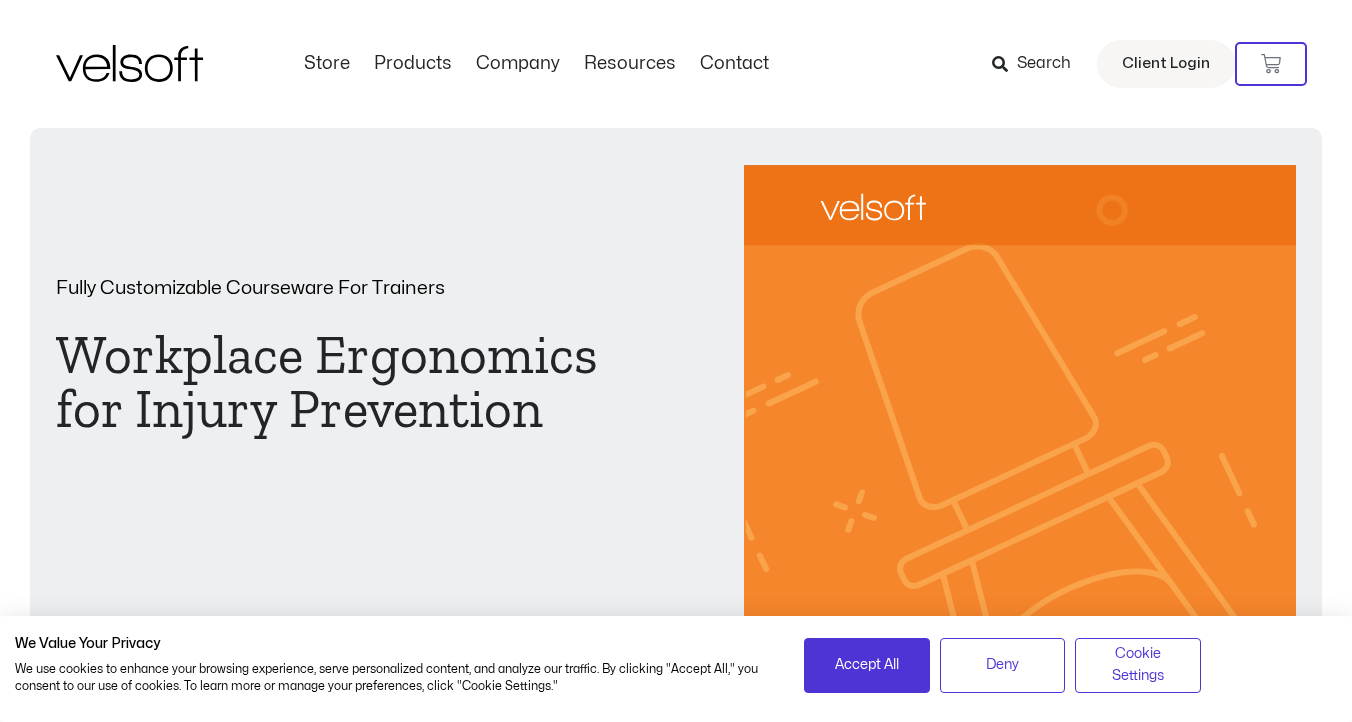 click on "Save 70% on Storyline courses, valid until  [DATE] 9:00
×
Skip to content
Store
Products
All Products
Content
ILT Courseware
Storyline 360 Courses
SCORM Courses
Courseware Assurance (Old Versions)
Velsoft LMS
Velsoft Build
Virtual Campus
Corporate University
vILT Platform
Iglooo
Company
Inside Velsoft
Careers
Resources
Case Studies
Sample Download Centre
Trainer Resource Center
Customer Testimonials
Courseware Assurance (Old Versions)
Blog
Contact
Contact Us
Help Desk
Store
Products
All Products
Content
ILT Courseware
Storyline 360 Courses
SCORM Courses
Courseware Assurance (Old Versions)
Velsoft LMS
Velsoft Build
Virtual Campus
Corporate University
vILT Platform" at bounding box center [676, 2559] 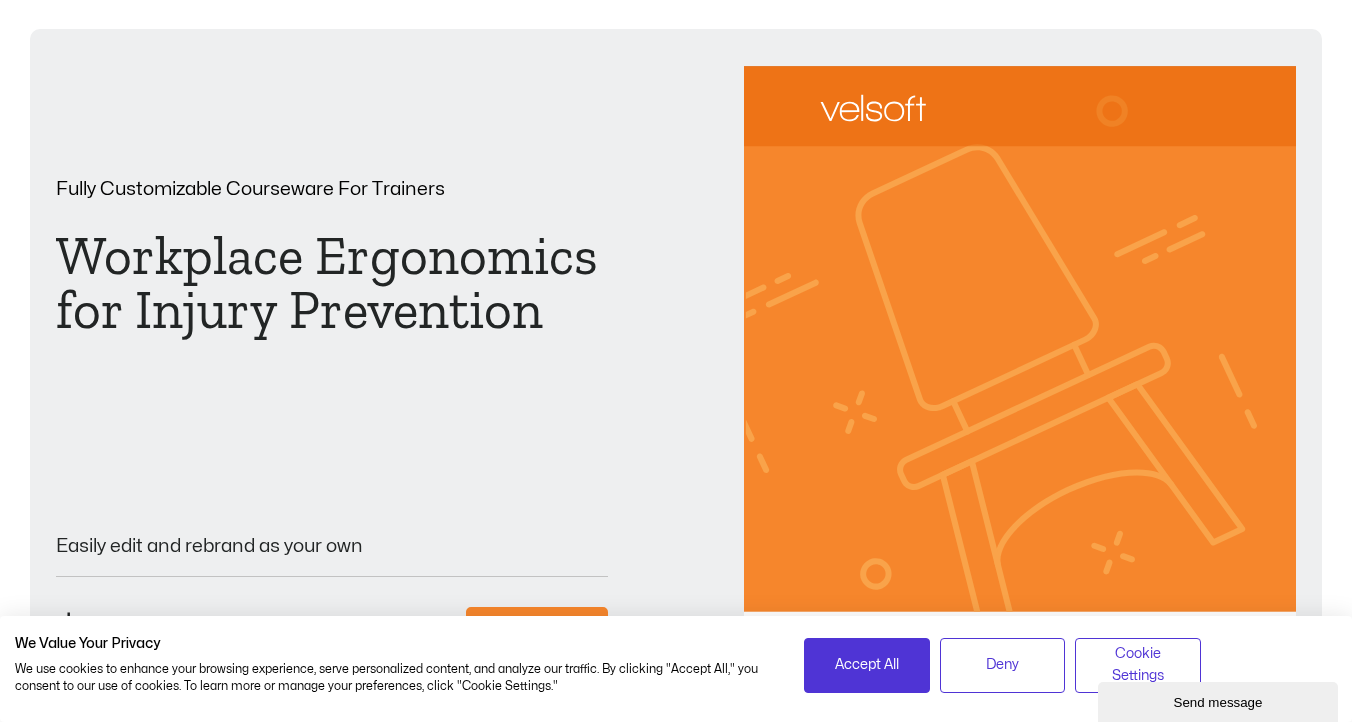 scroll, scrollTop: 0, scrollLeft: 0, axis: both 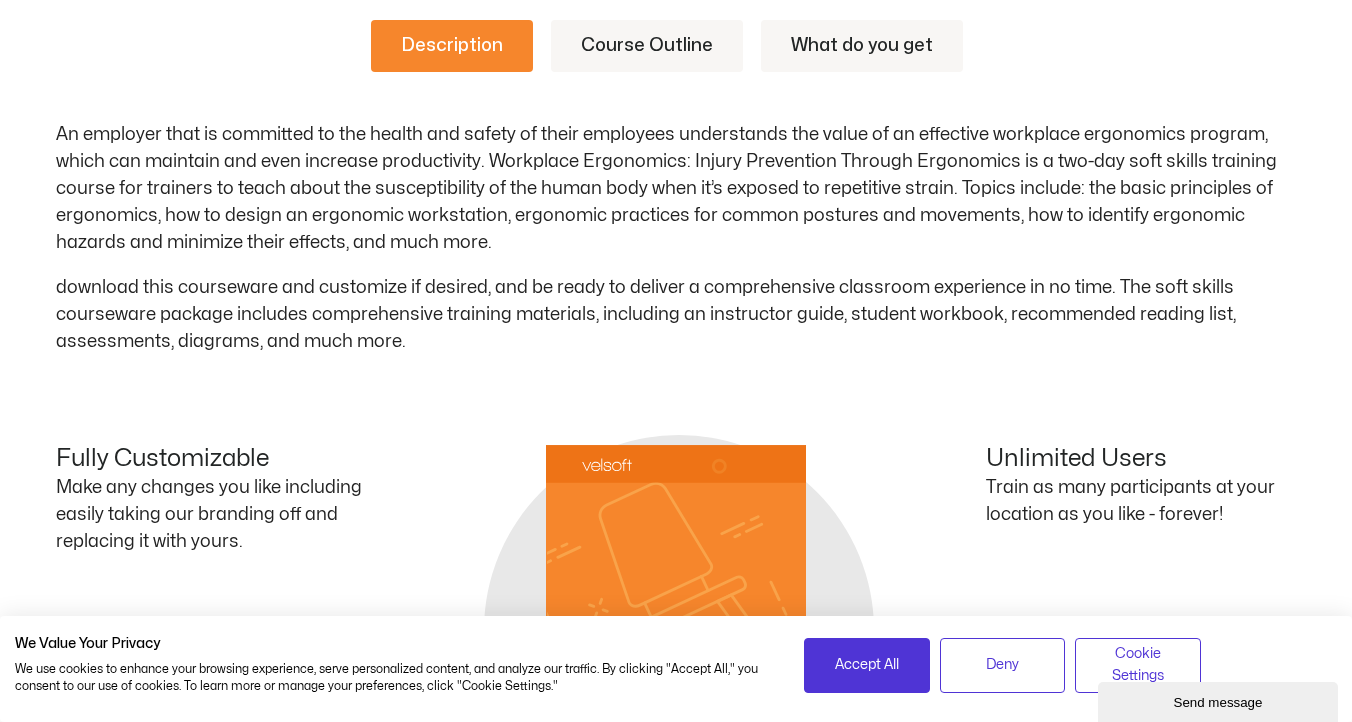 click on "Course Outline" at bounding box center [647, 46] 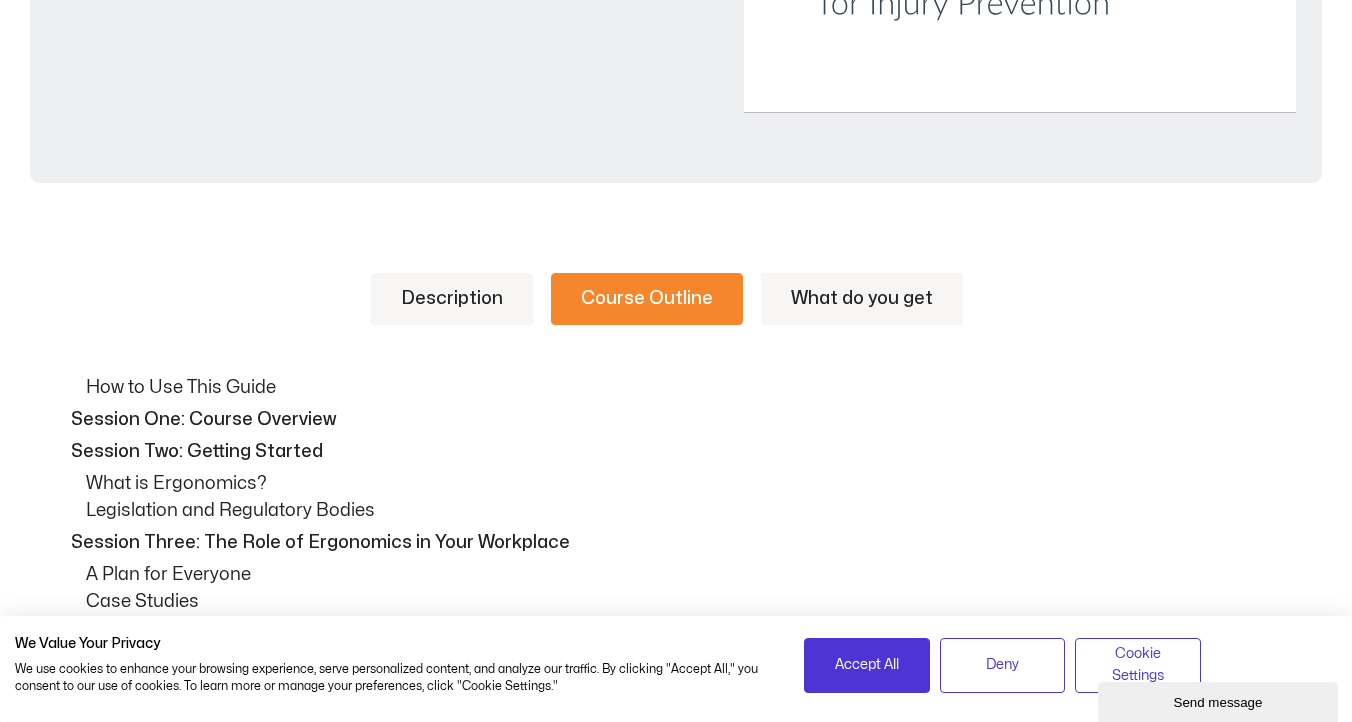 scroll, scrollTop: 811, scrollLeft: 0, axis: vertical 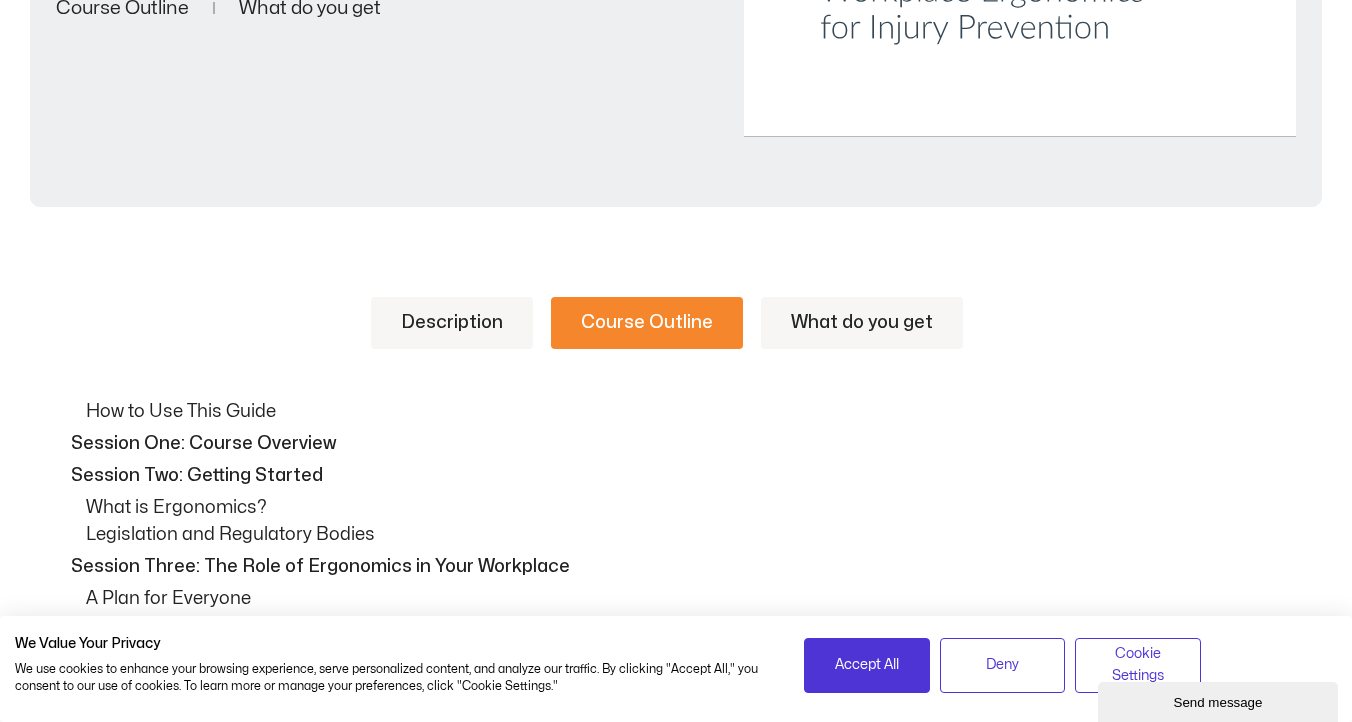 click on "What do you get" at bounding box center [862, 323] 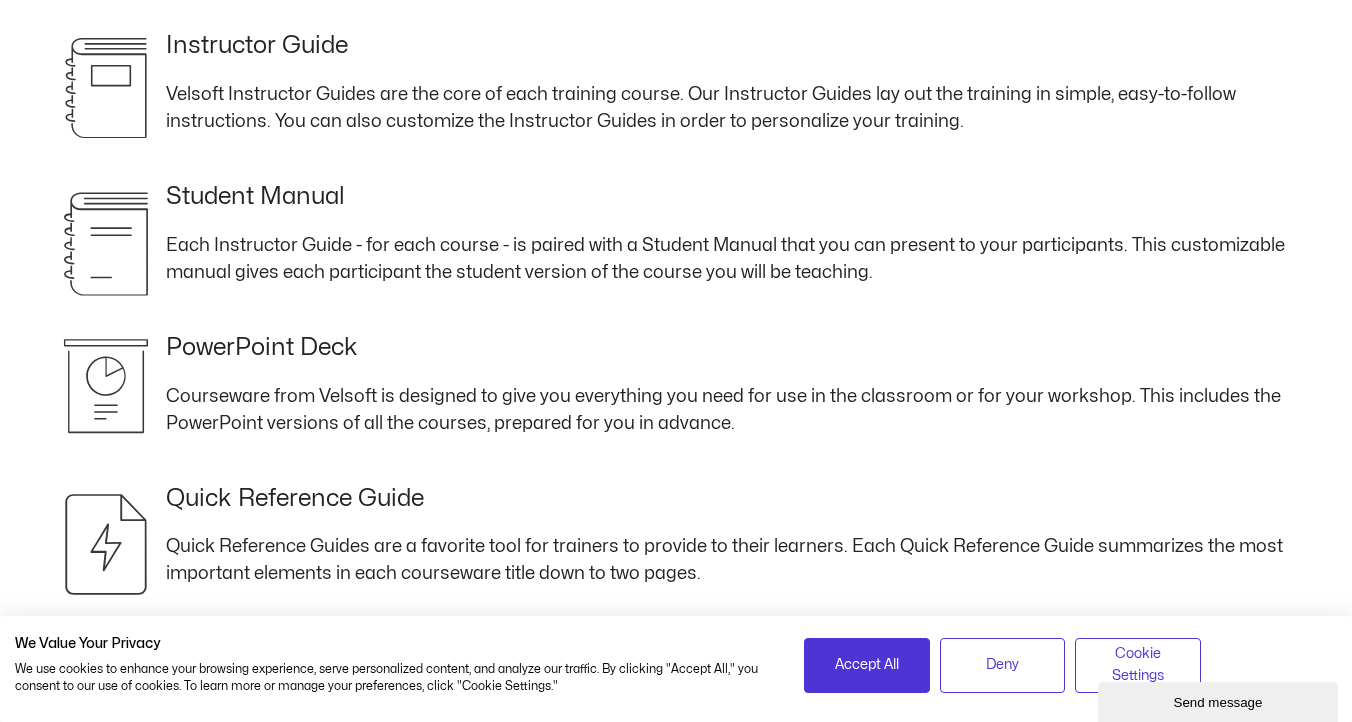scroll, scrollTop: 1292, scrollLeft: 0, axis: vertical 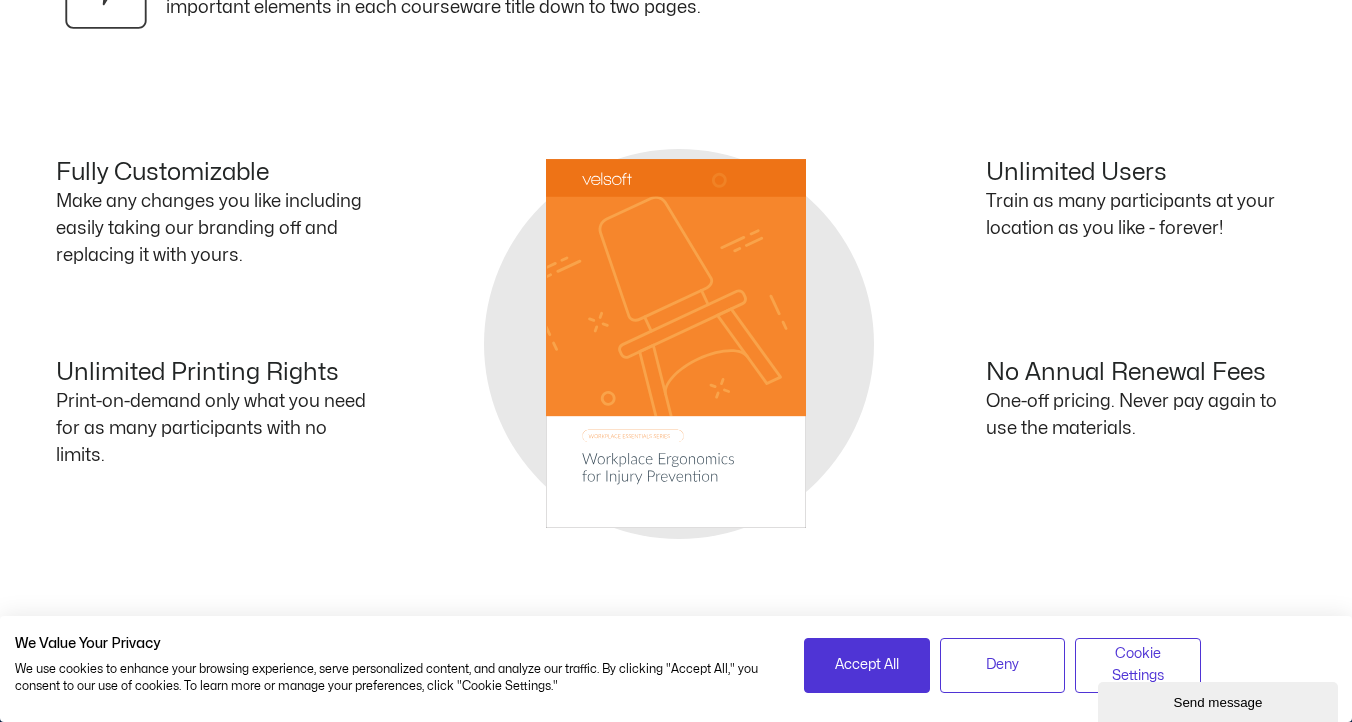 click on "Unlimited Users Train as many participants at your location as you like - forever!" at bounding box center (986, 223) 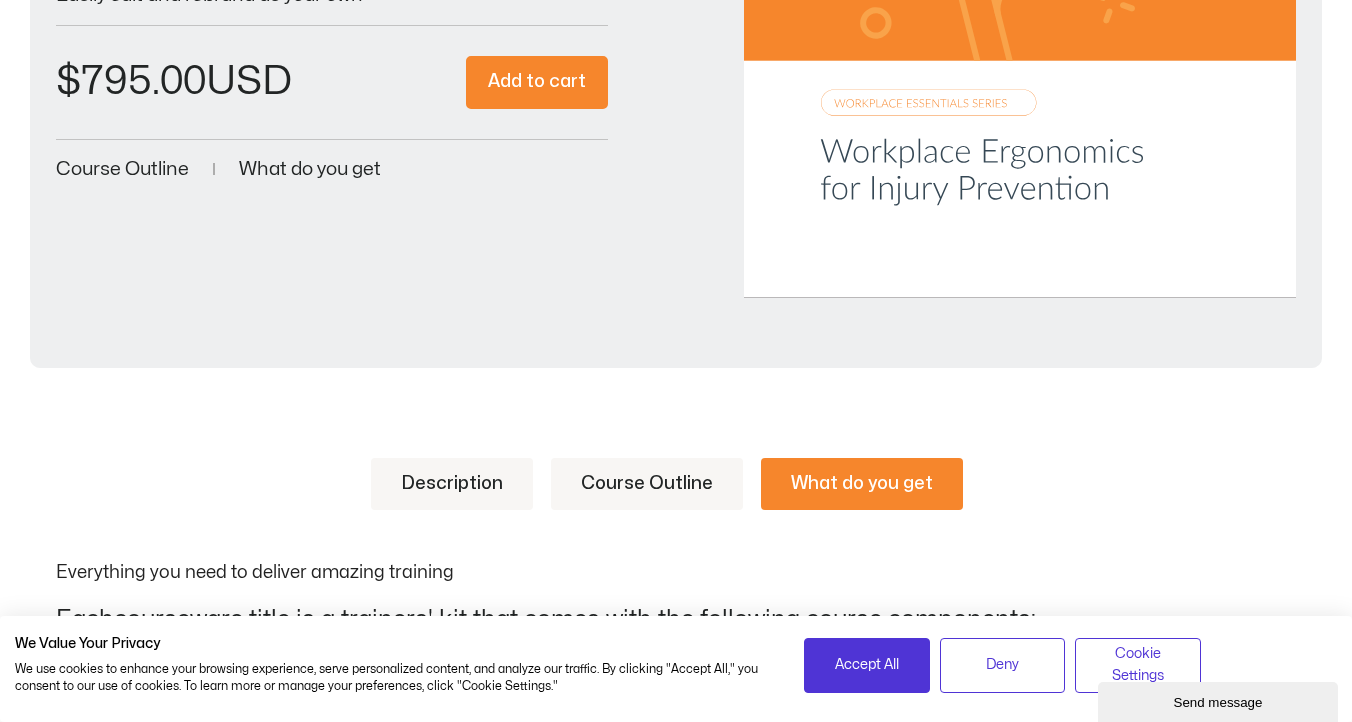 scroll, scrollTop: 0, scrollLeft: 0, axis: both 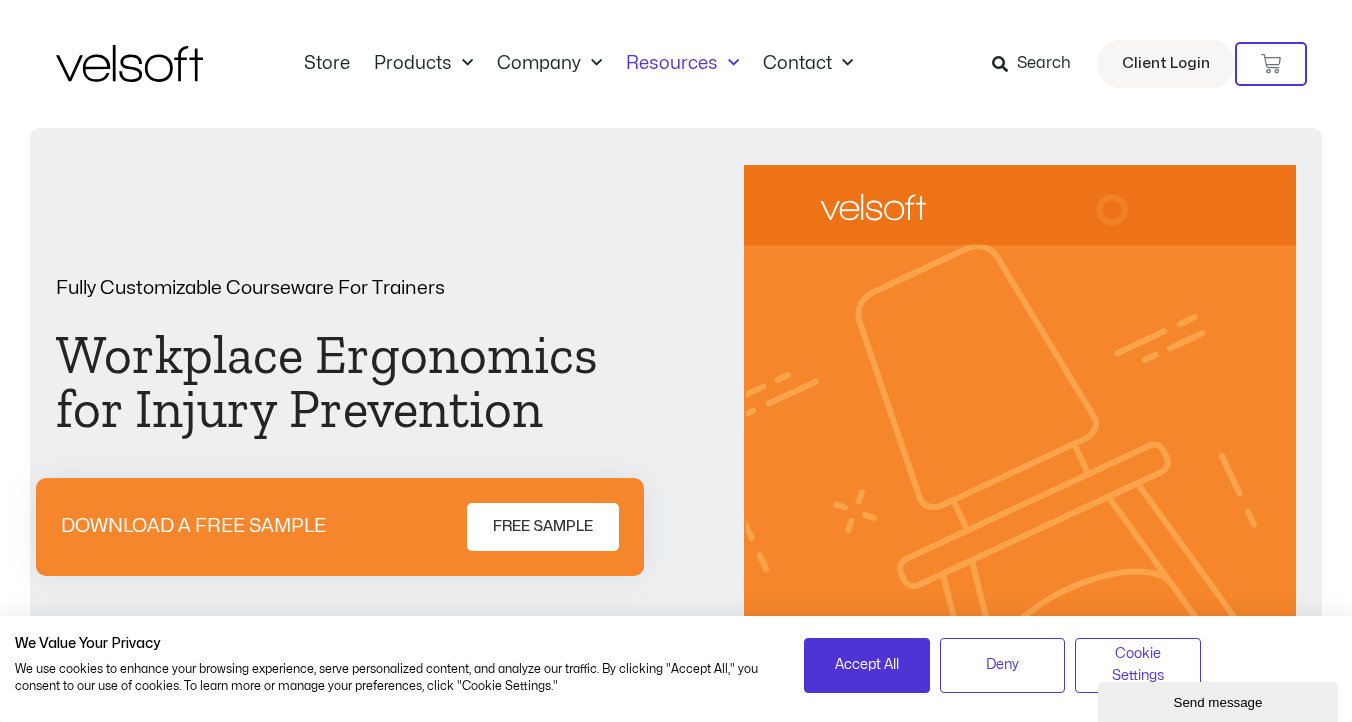 click on "Resources" 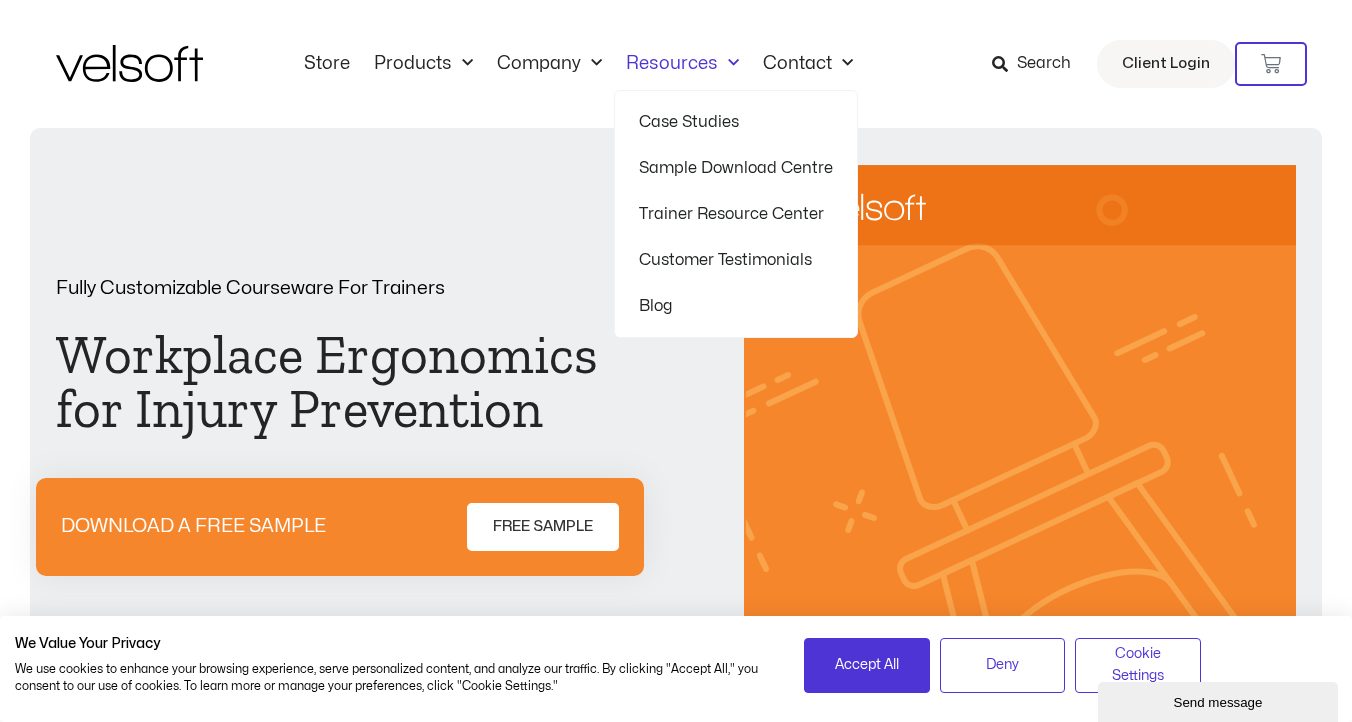 click on "Case Studies" 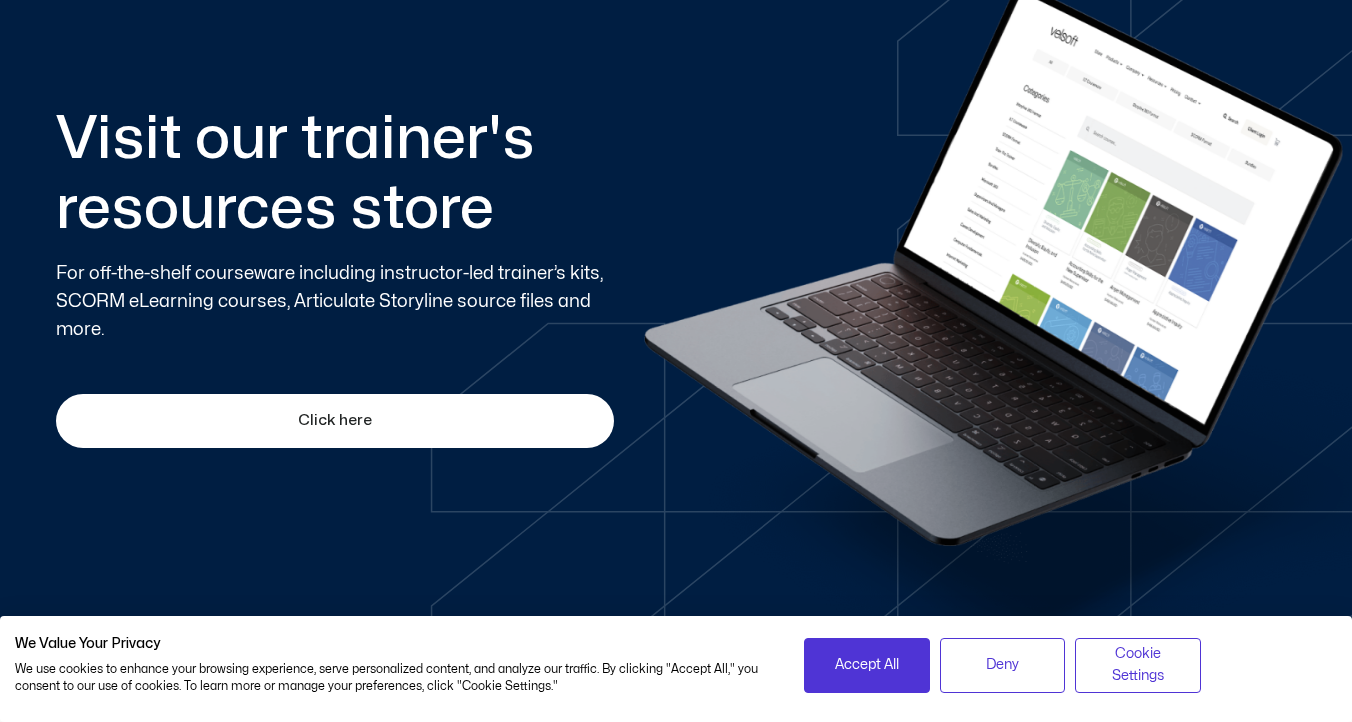 scroll, scrollTop: 1254, scrollLeft: 0, axis: vertical 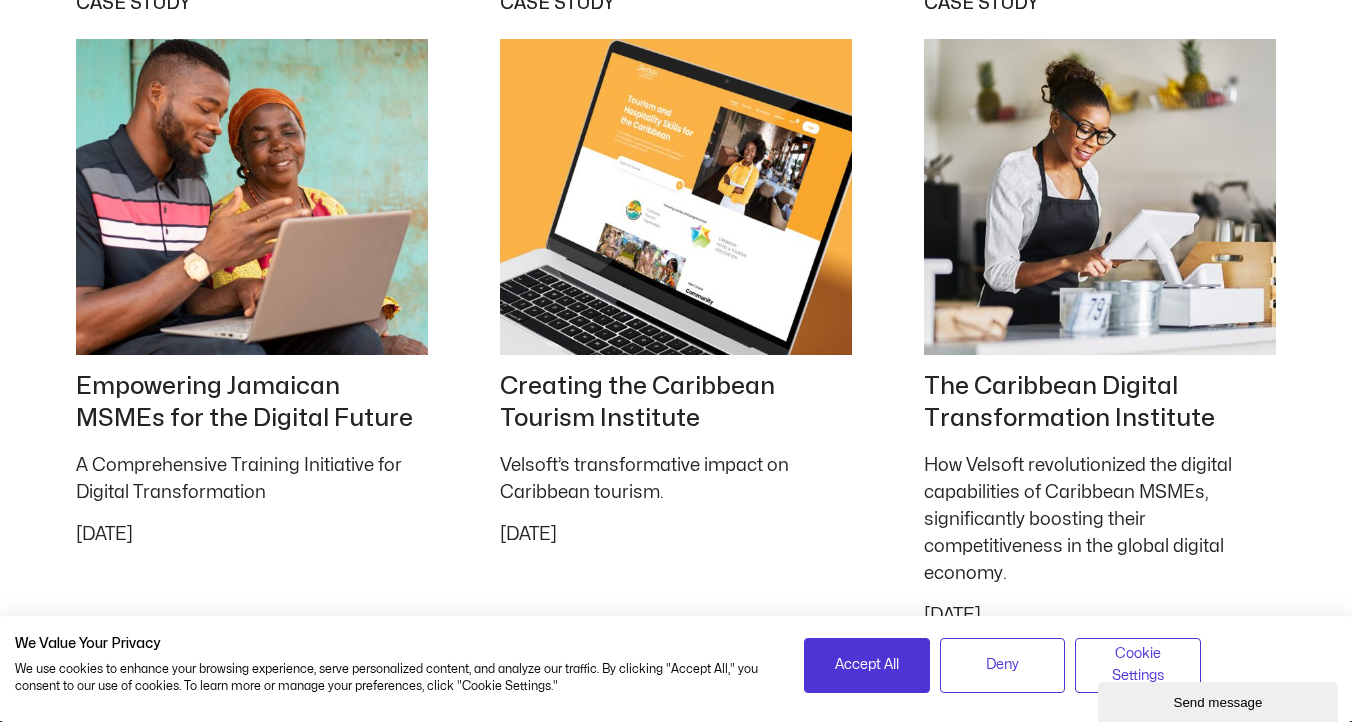click 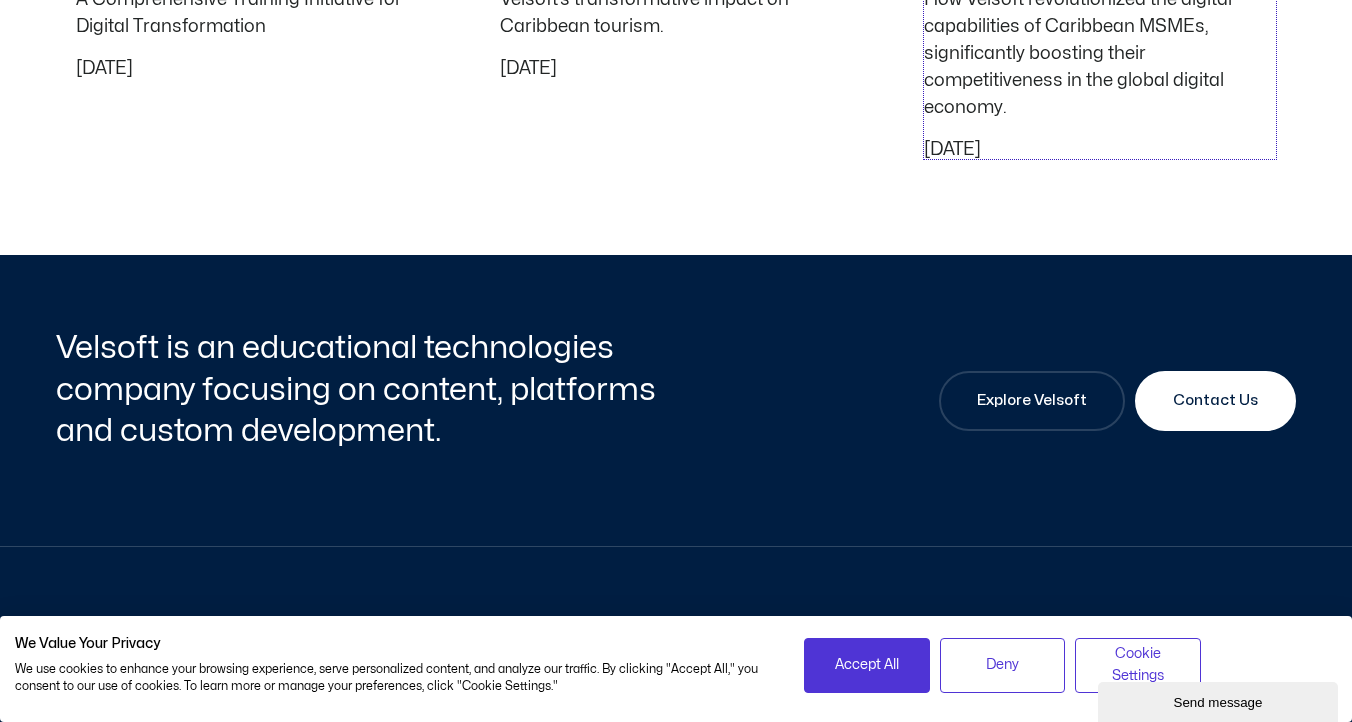 scroll, scrollTop: 2581, scrollLeft: 0, axis: vertical 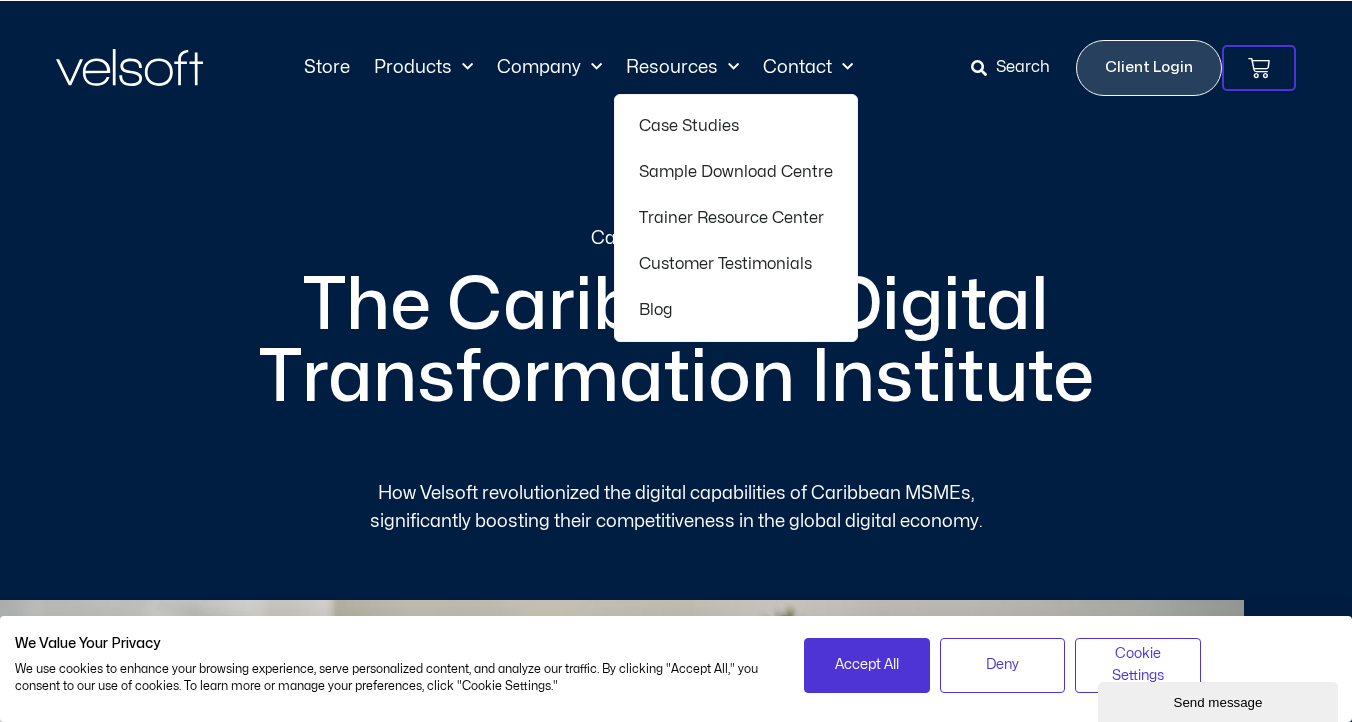 click on "Sample Download Centre" 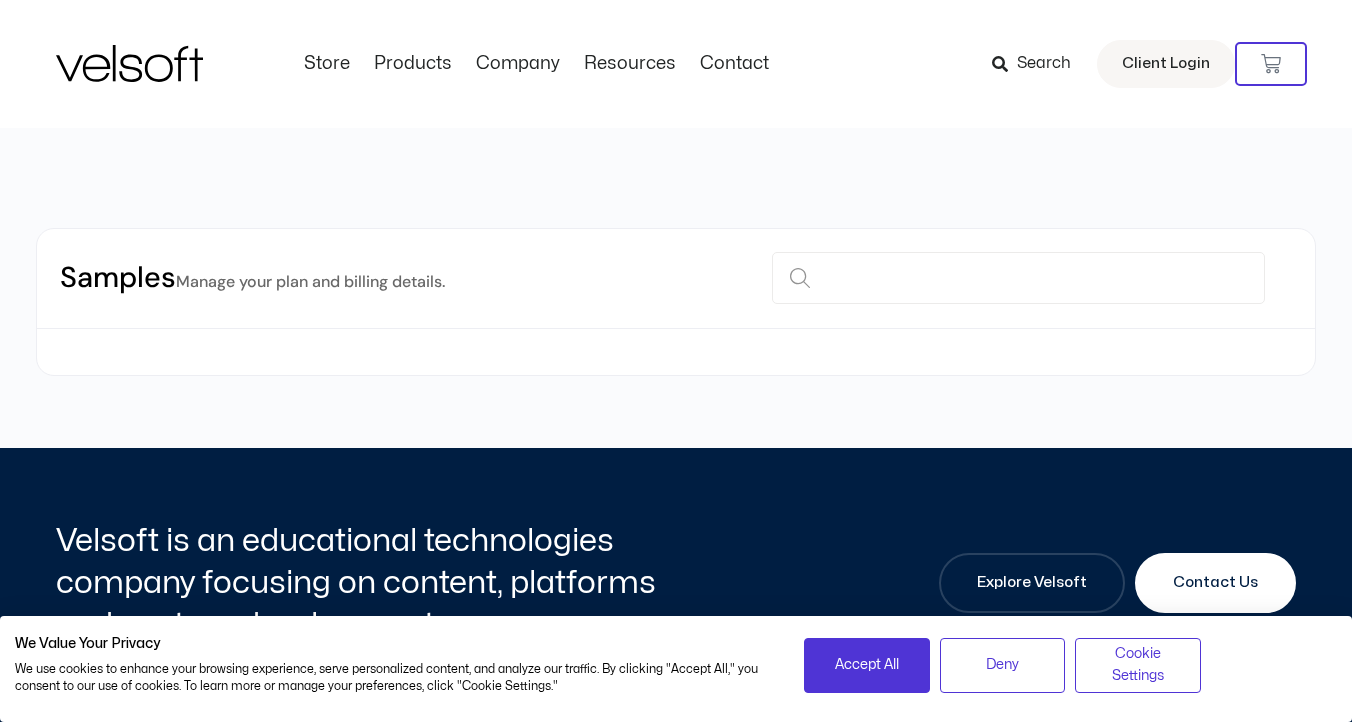 scroll, scrollTop: 0, scrollLeft: 0, axis: both 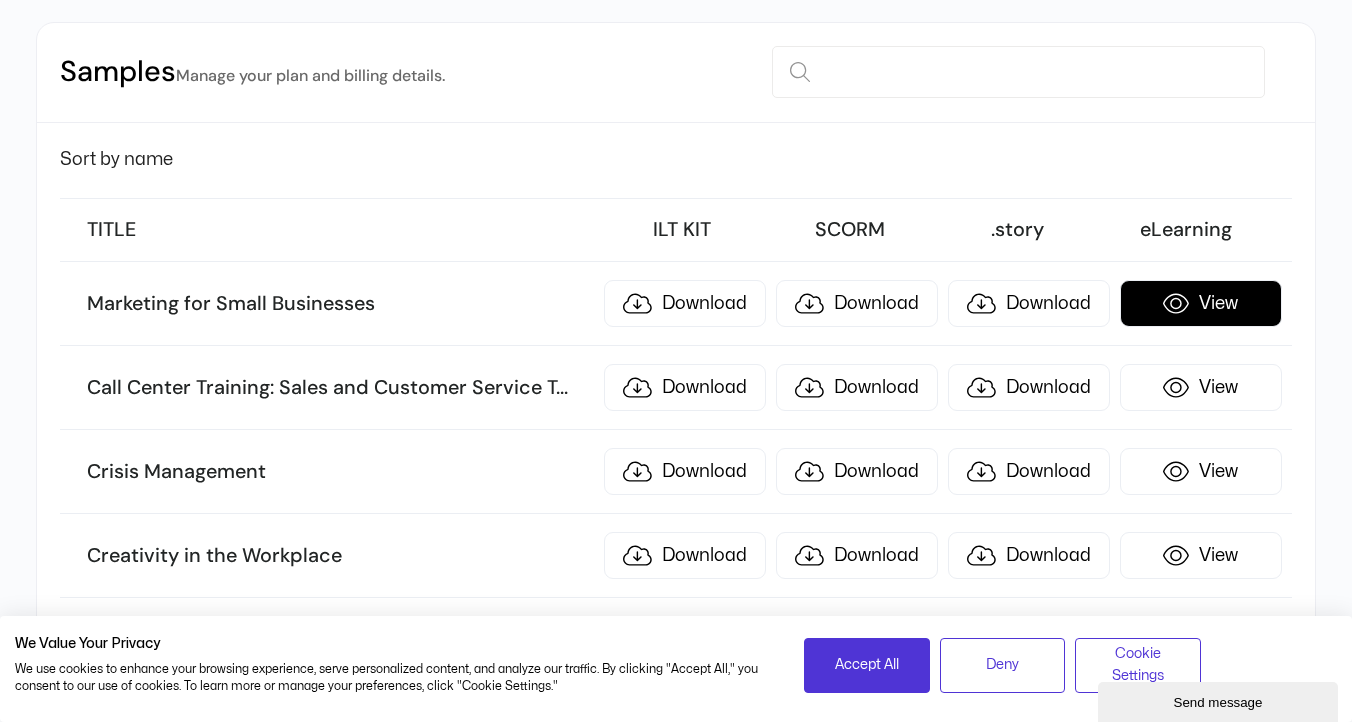 click on "View" at bounding box center (1201, 303) 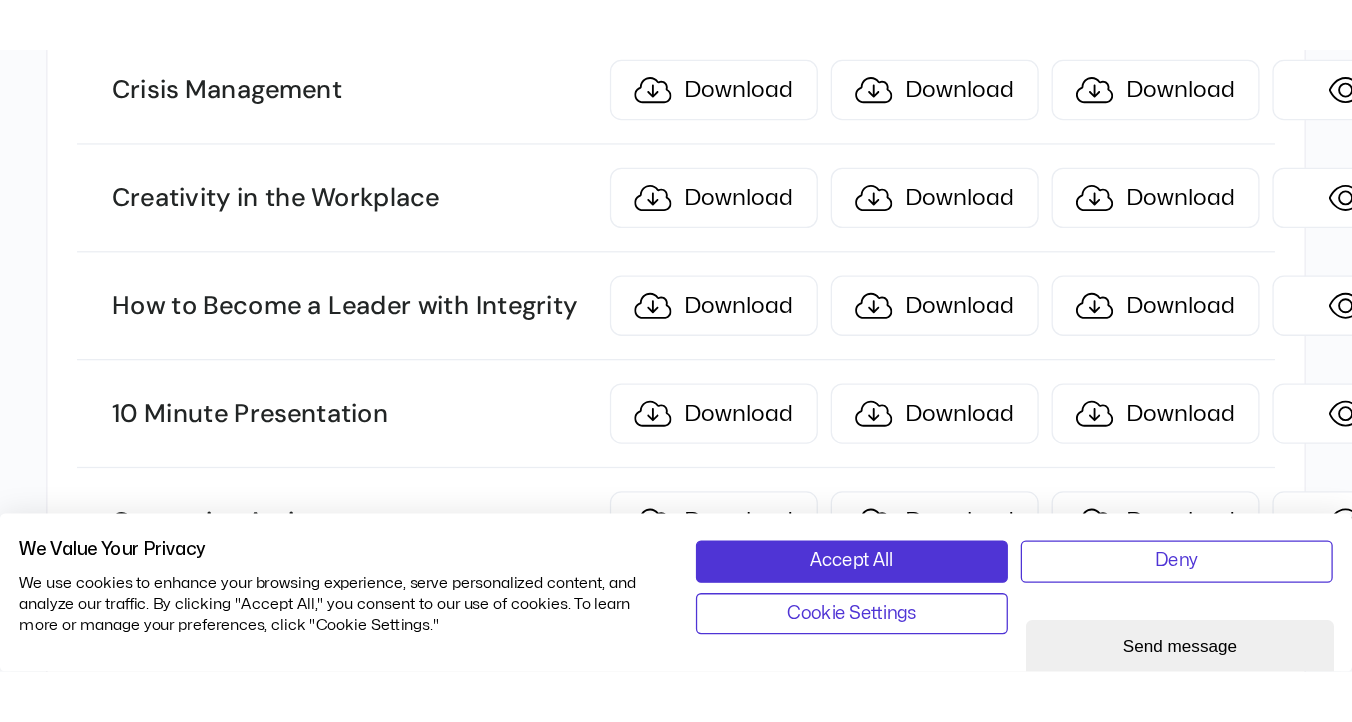 scroll, scrollTop: 628, scrollLeft: 0, axis: vertical 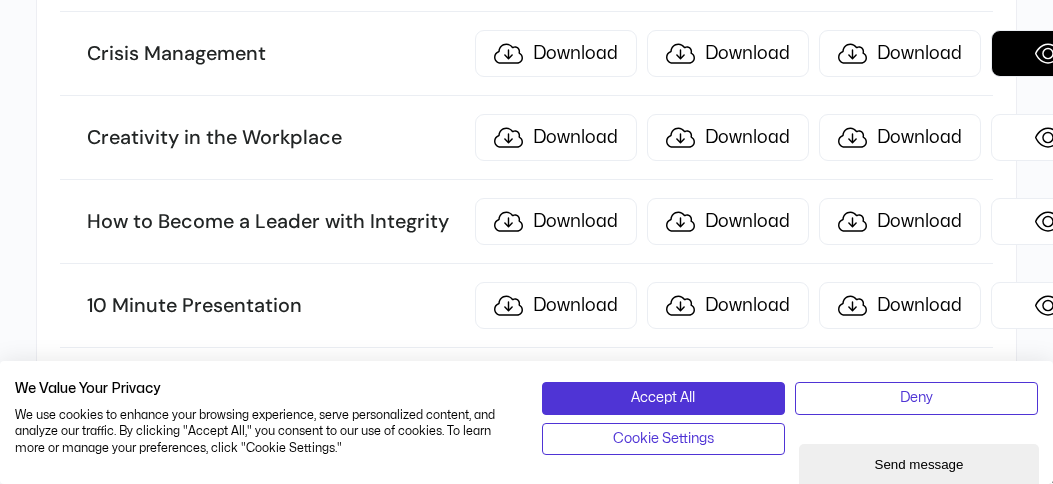 click on "View" at bounding box center (1072, 53) 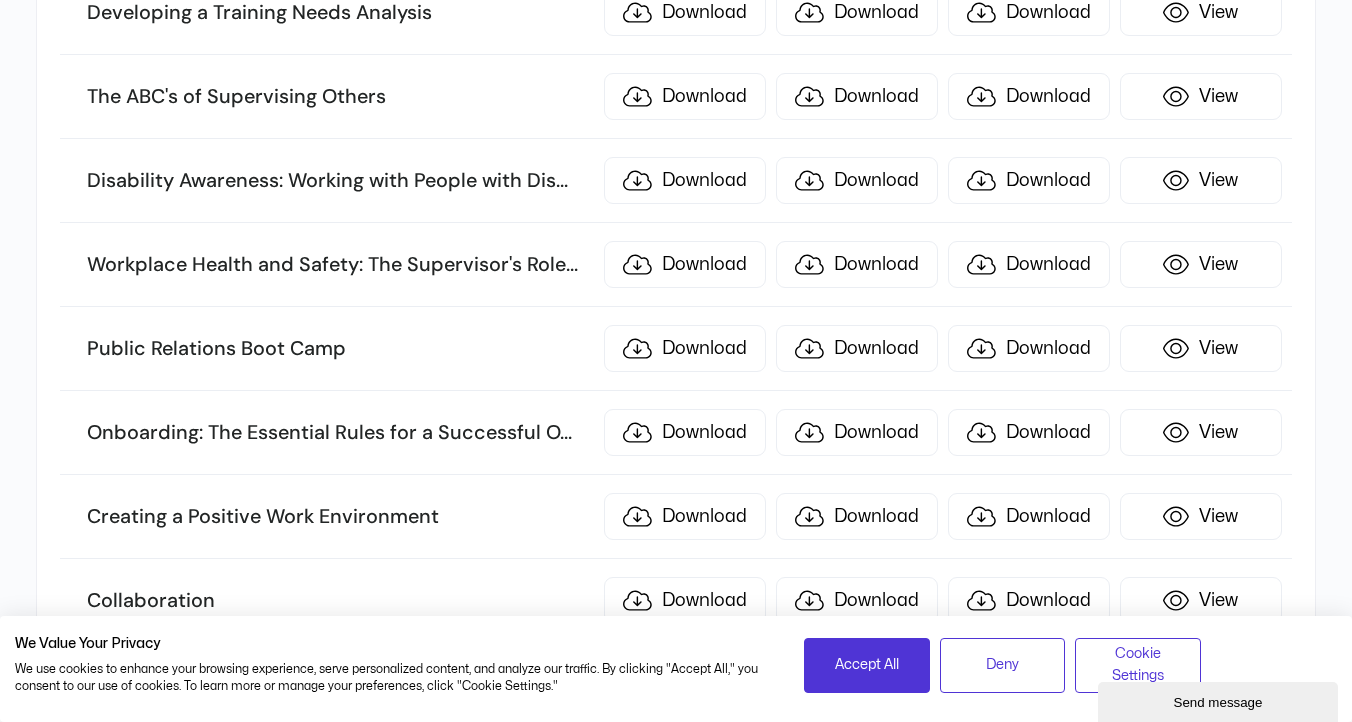 scroll, scrollTop: 1256, scrollLeft: 0, axis: vertical 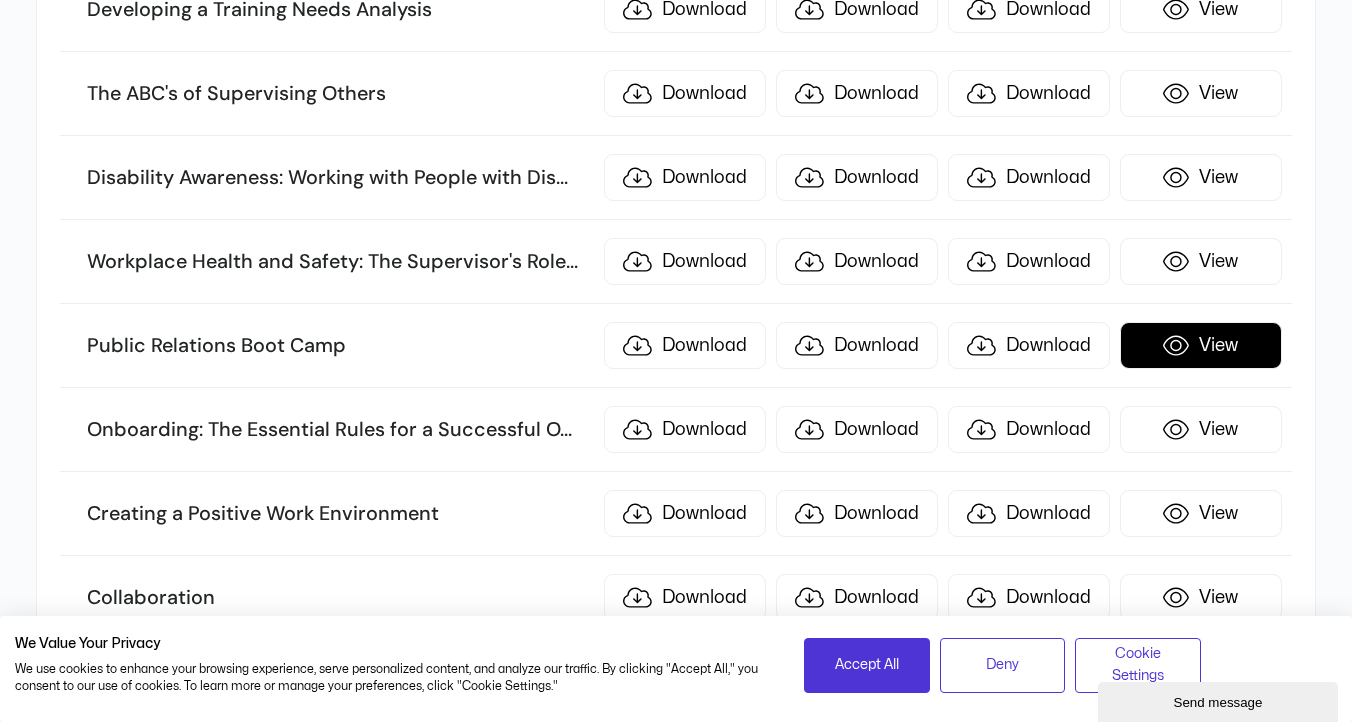 click on "View" at bounding box center [1201, 345] 